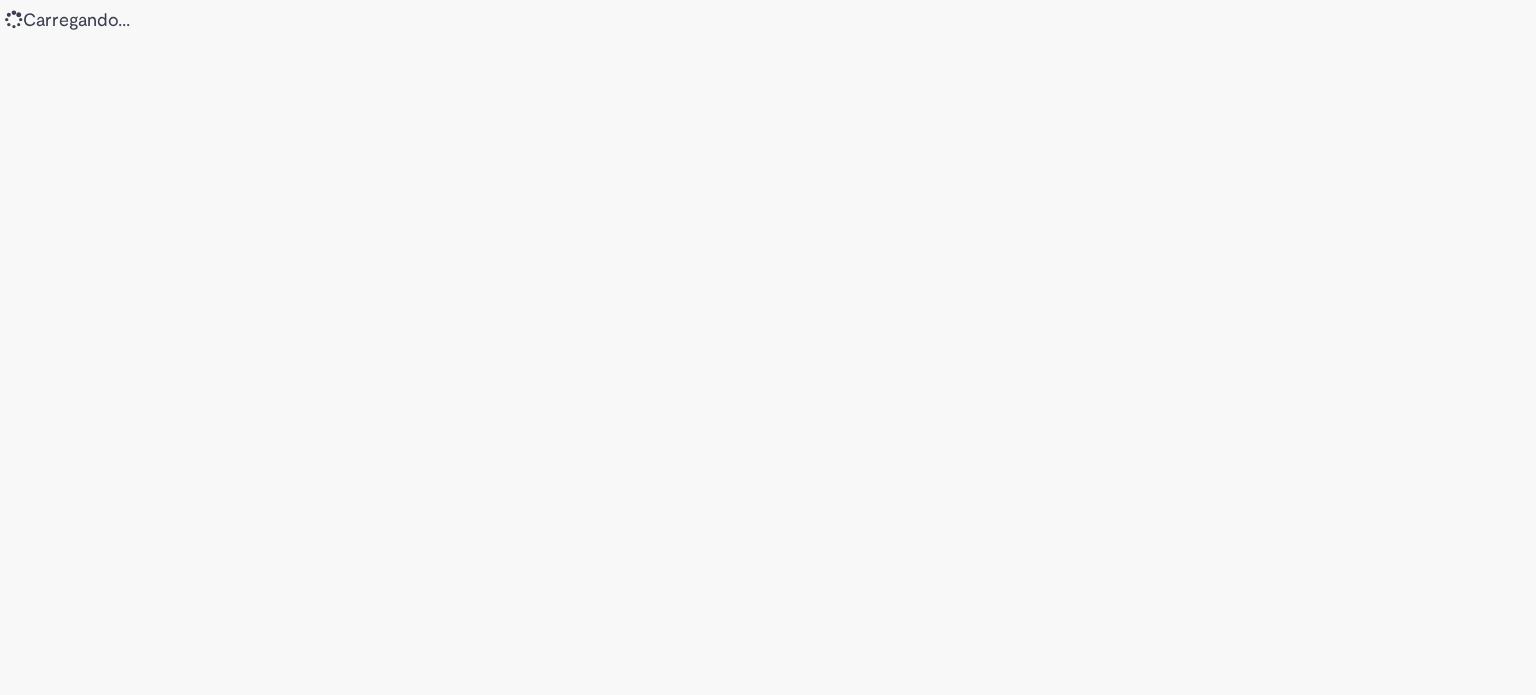 scroll, scrollTop: 0, scrollLeft: 0, axis: both 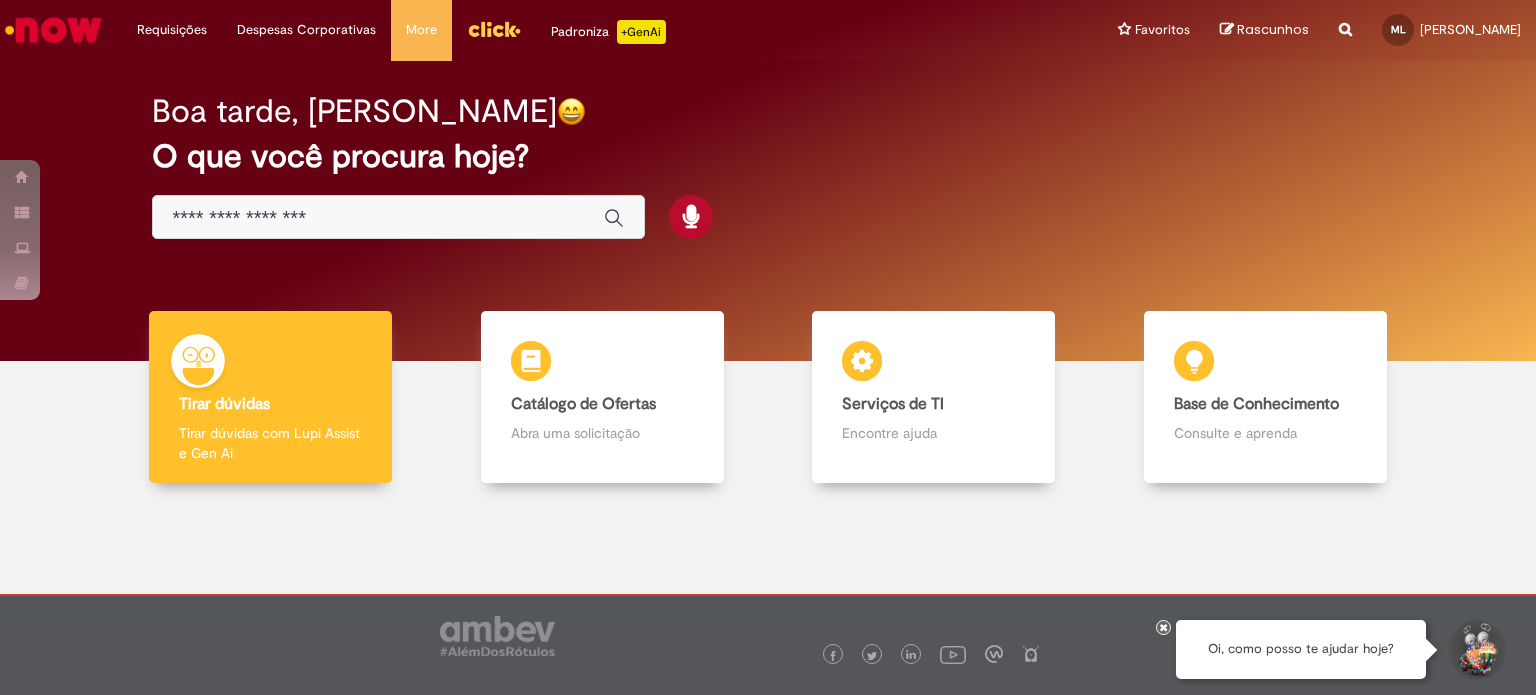 click at bounding box center [398, 217] 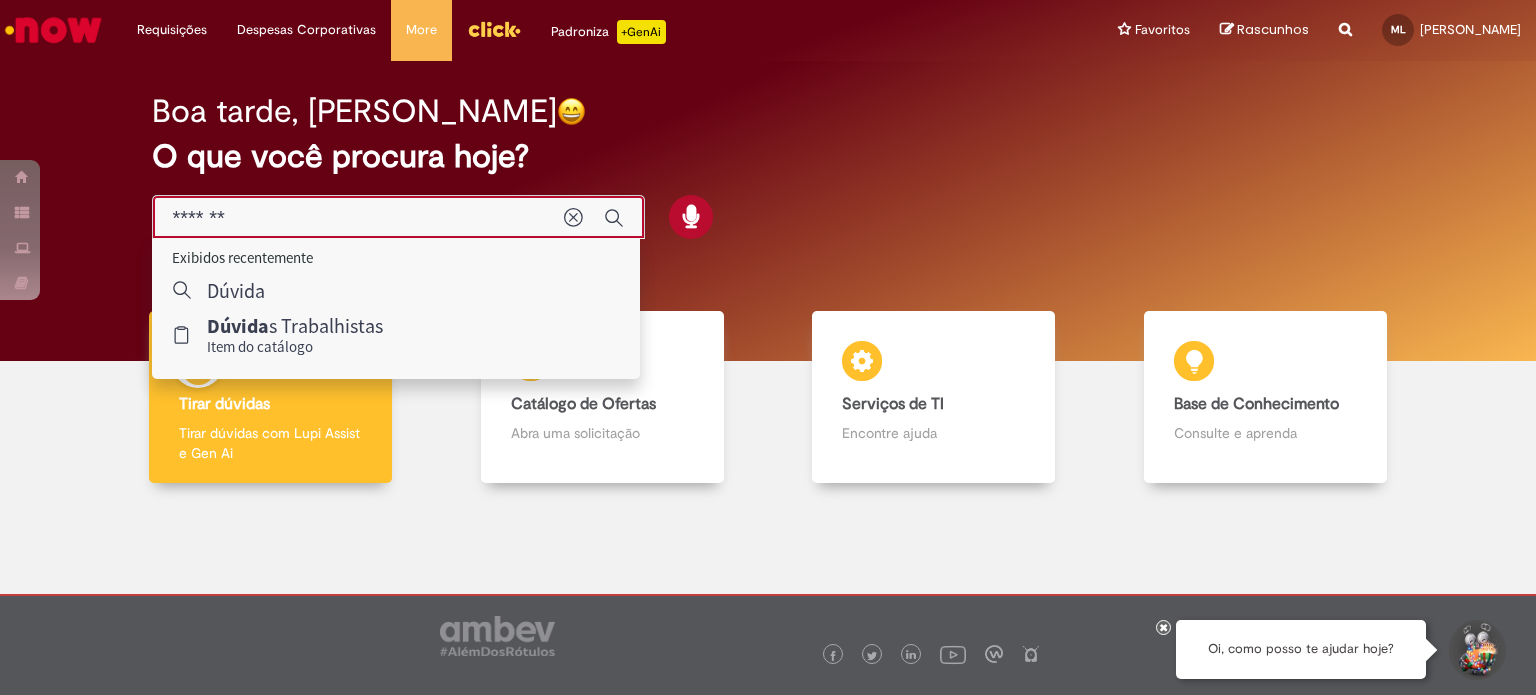 type on "*******" 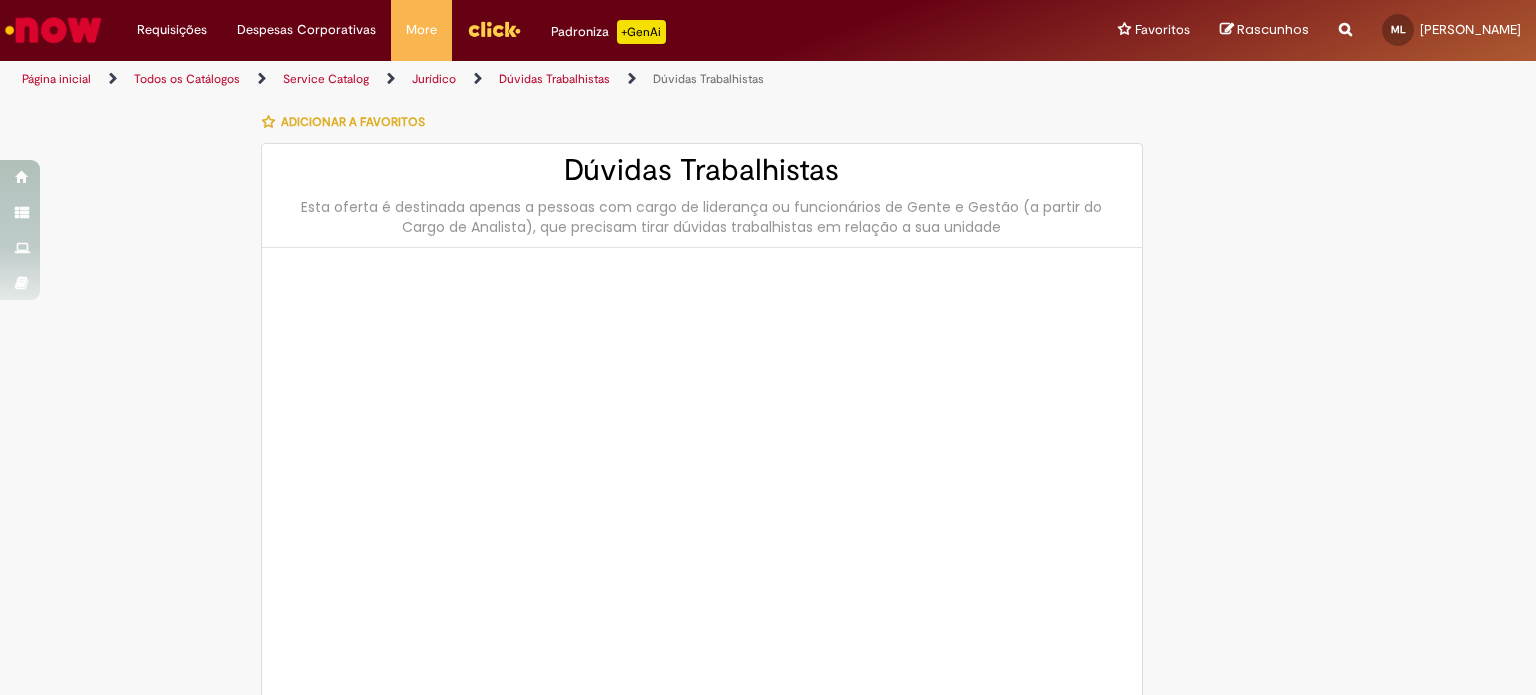 type on "********" 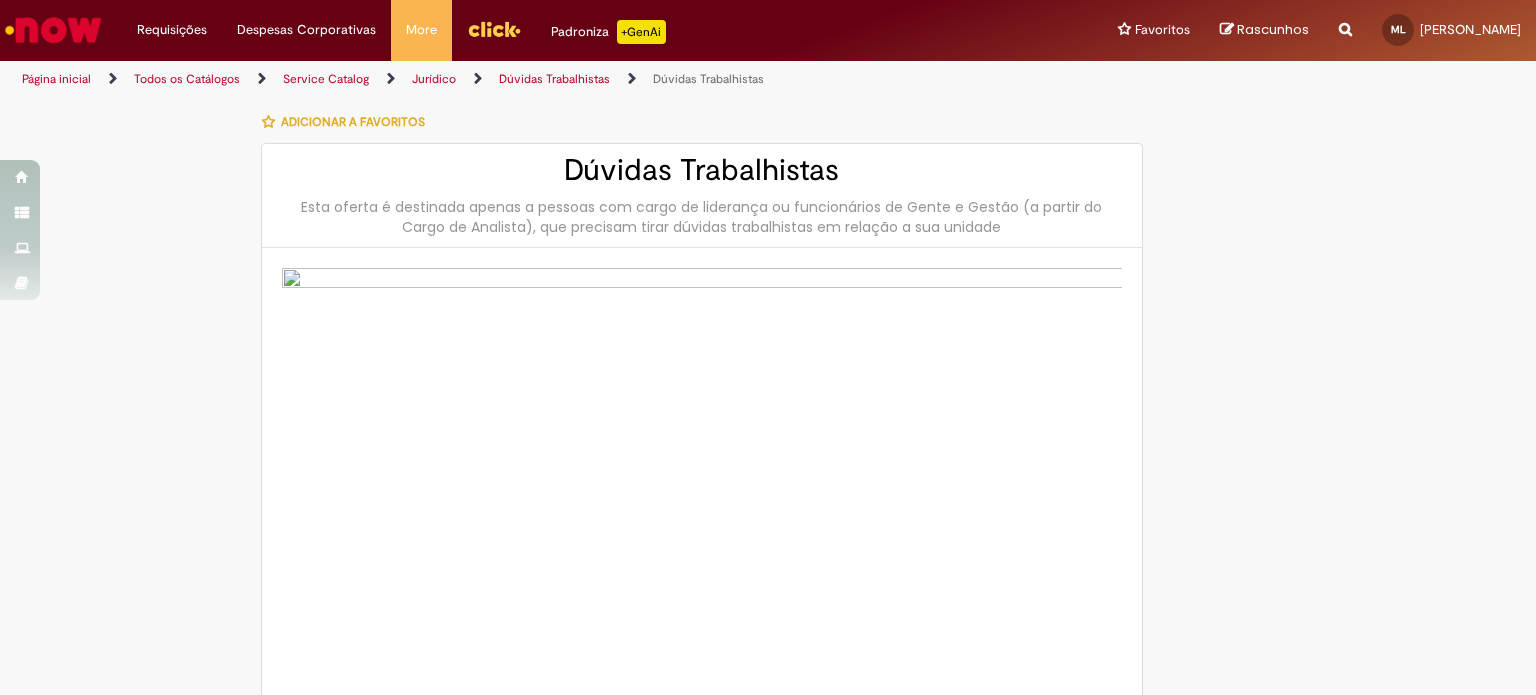 type on "**********" 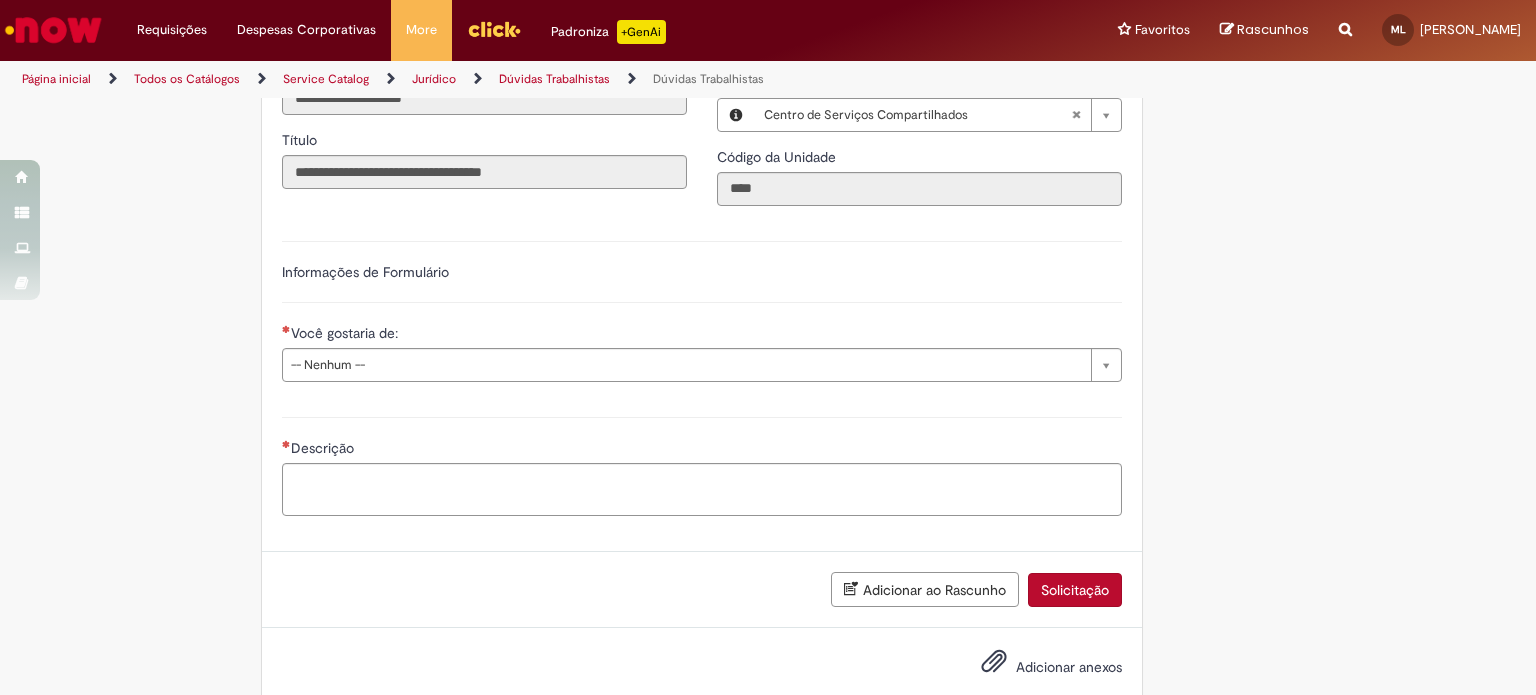scroll, scrollTop: 1093, scrollLeft: 0, axis: vertical 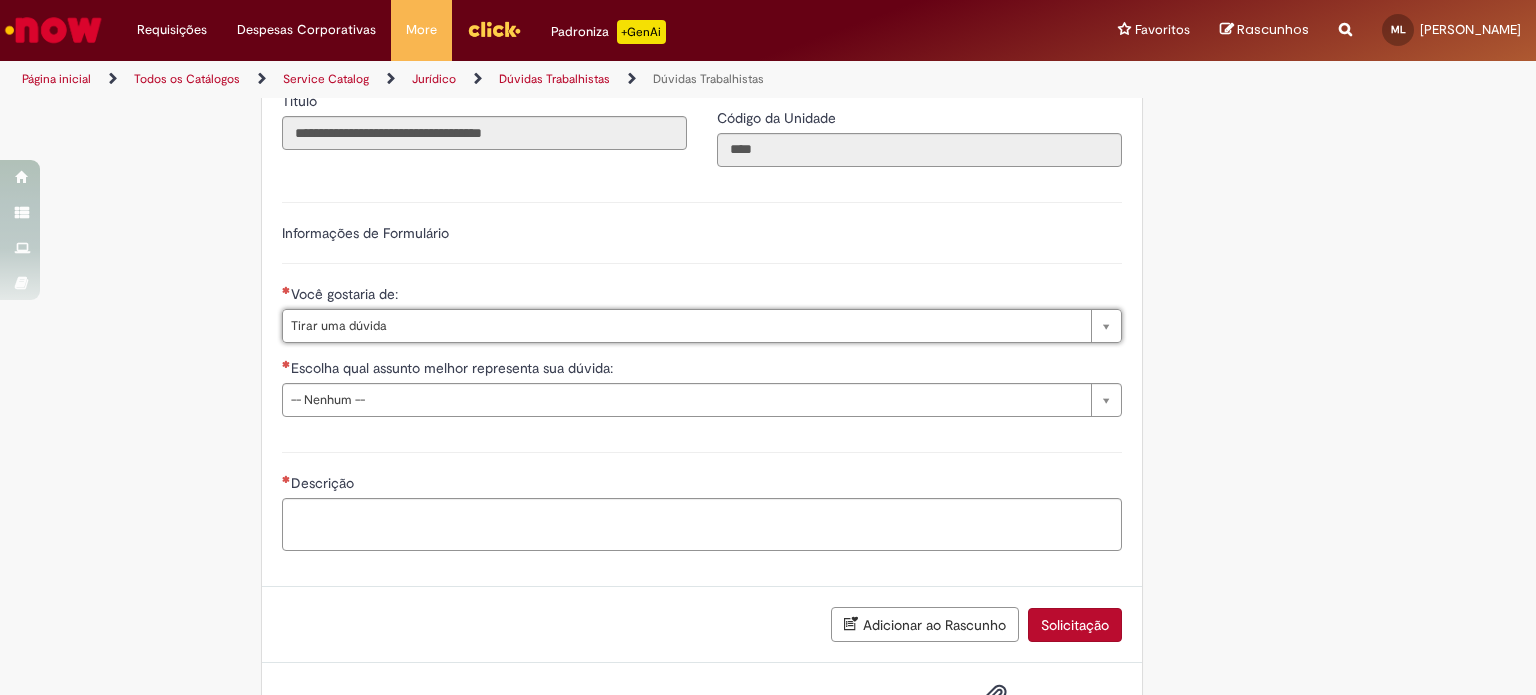 type on "**********" 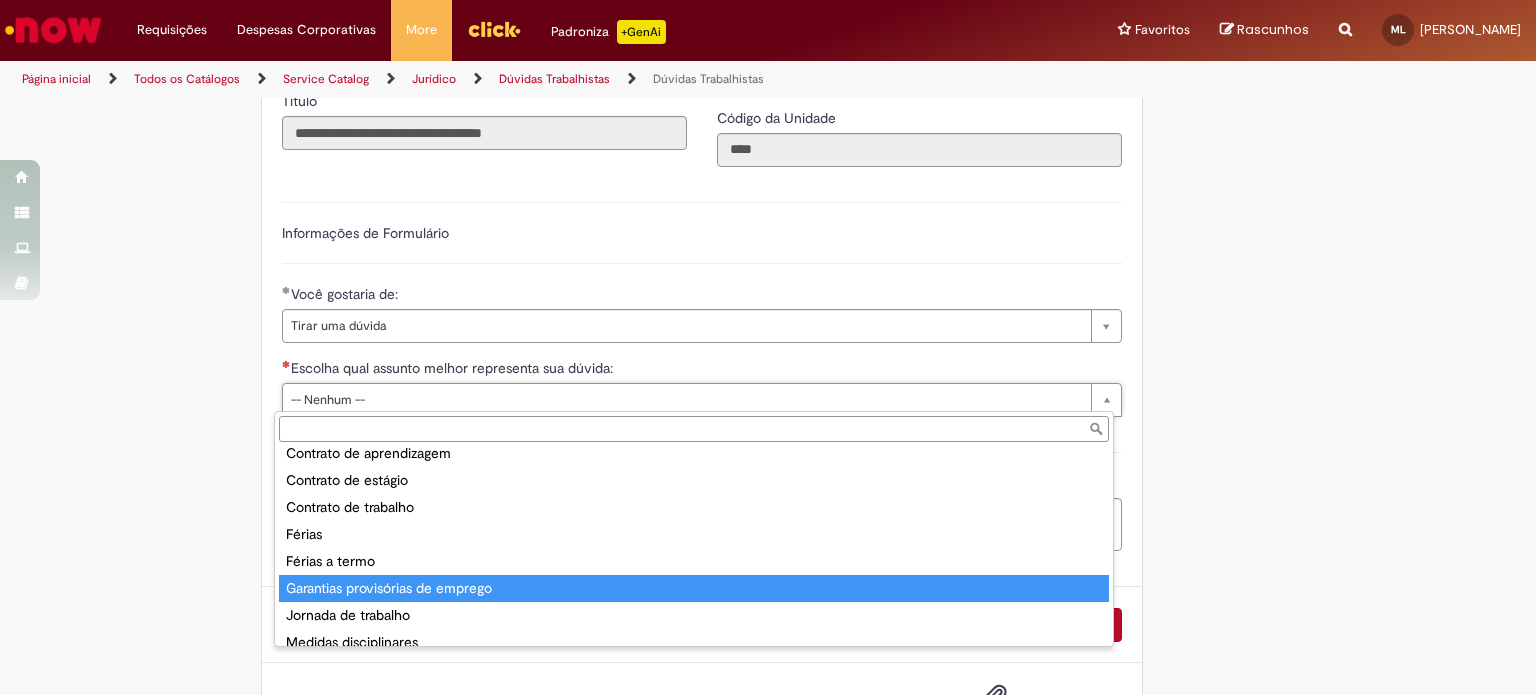 scroll, scrollTop: 212, scrollLeft: 0, axis: vertical 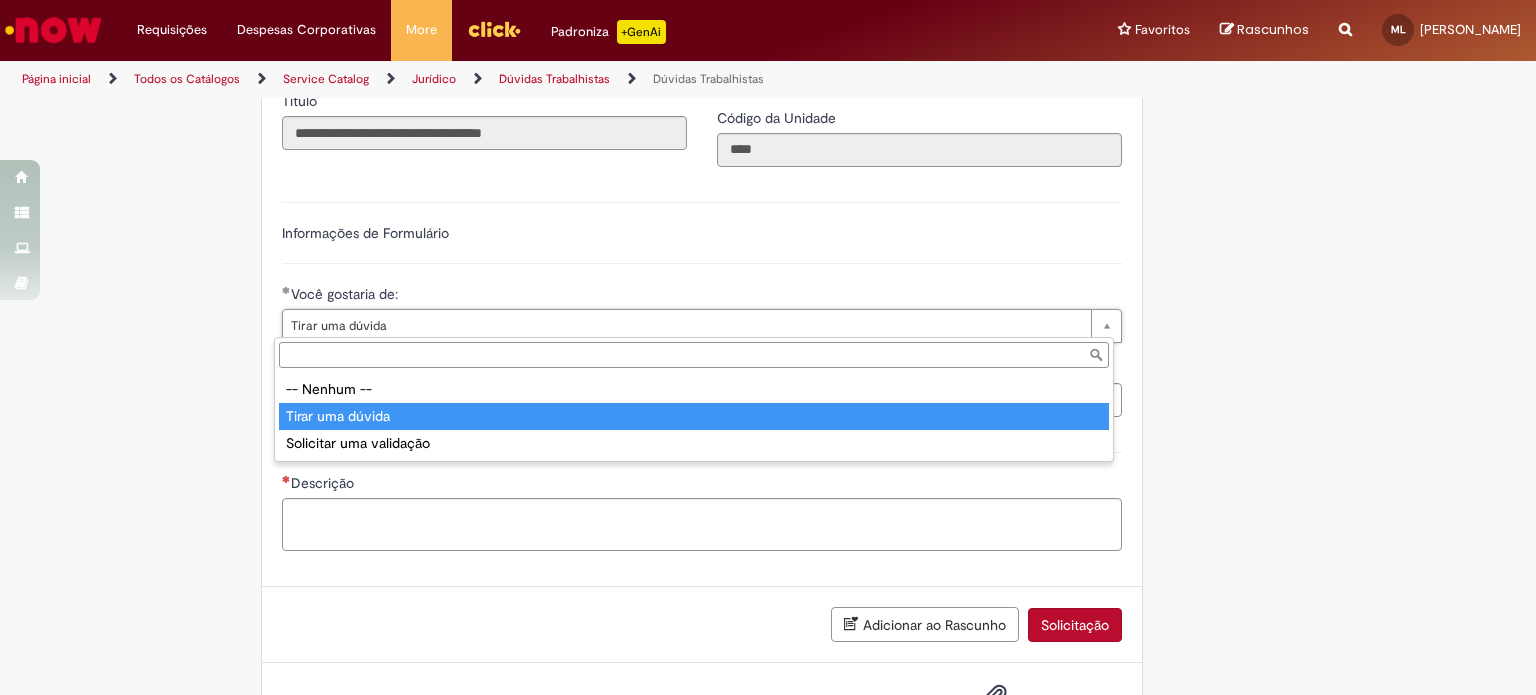type on "**********" 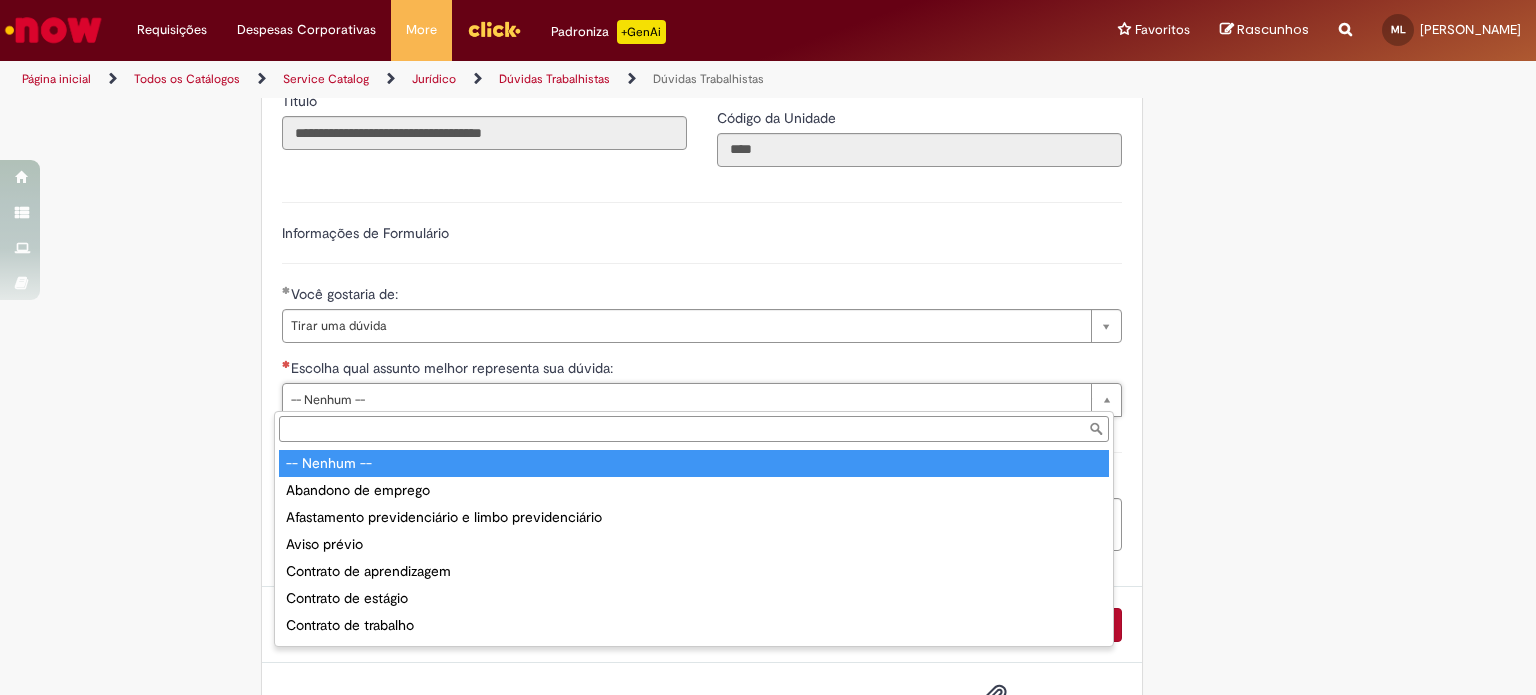 scroll, scrollTop: 0, scrollLeft: 0, axis: both 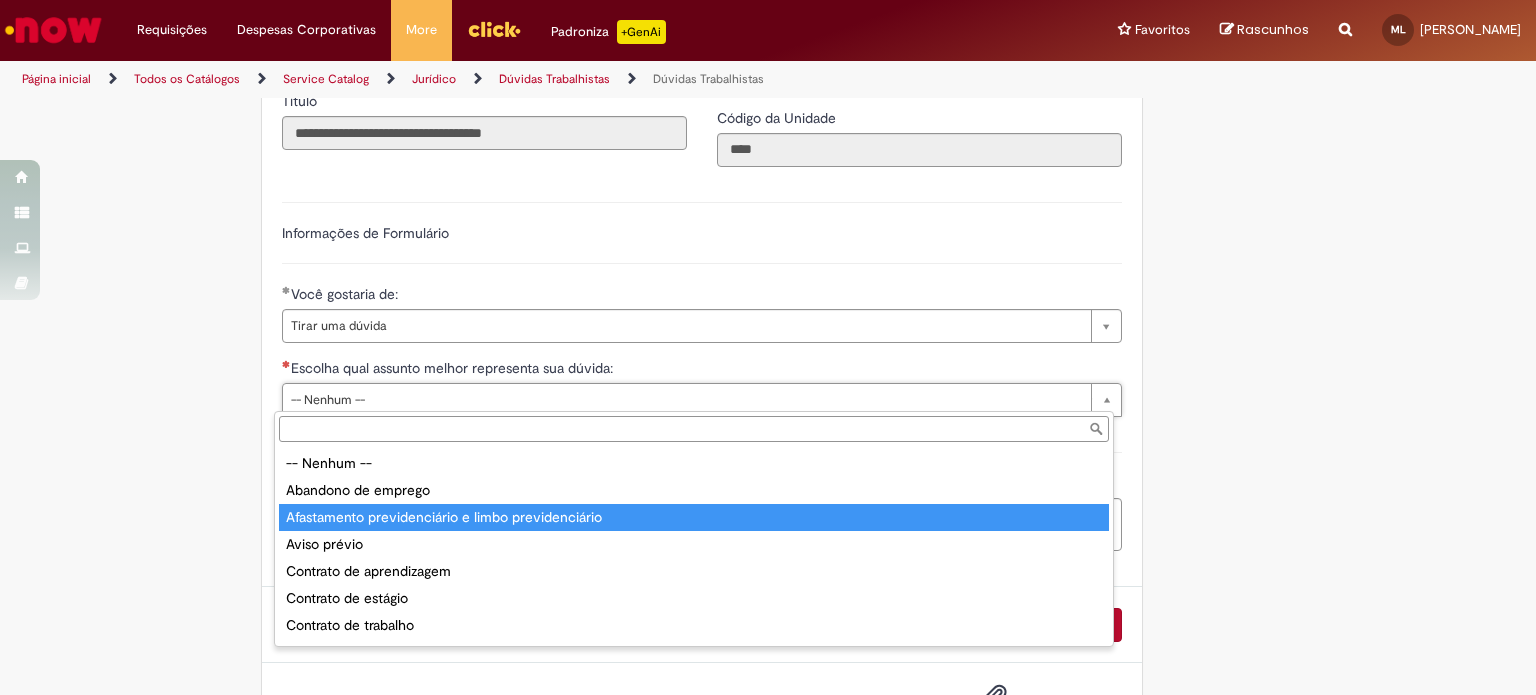 type on "**********" 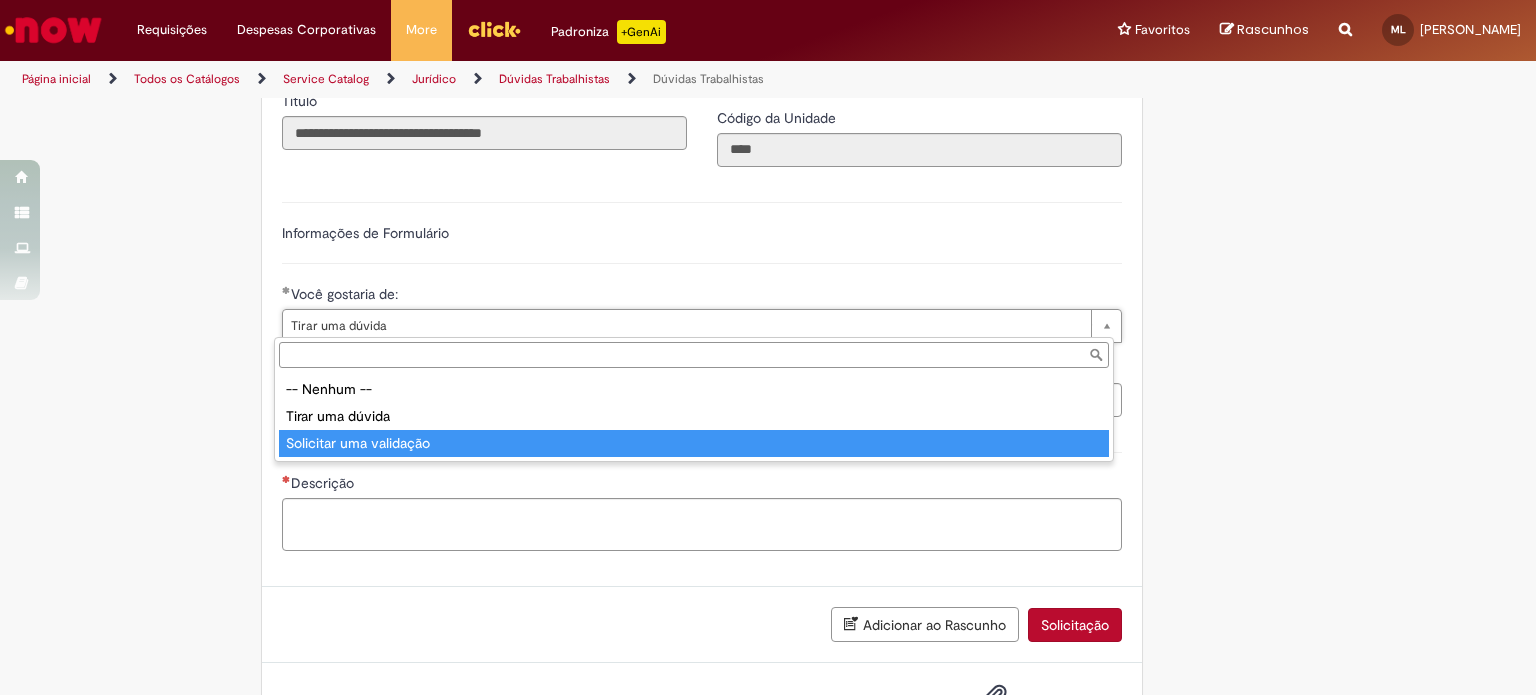 type on "**********" 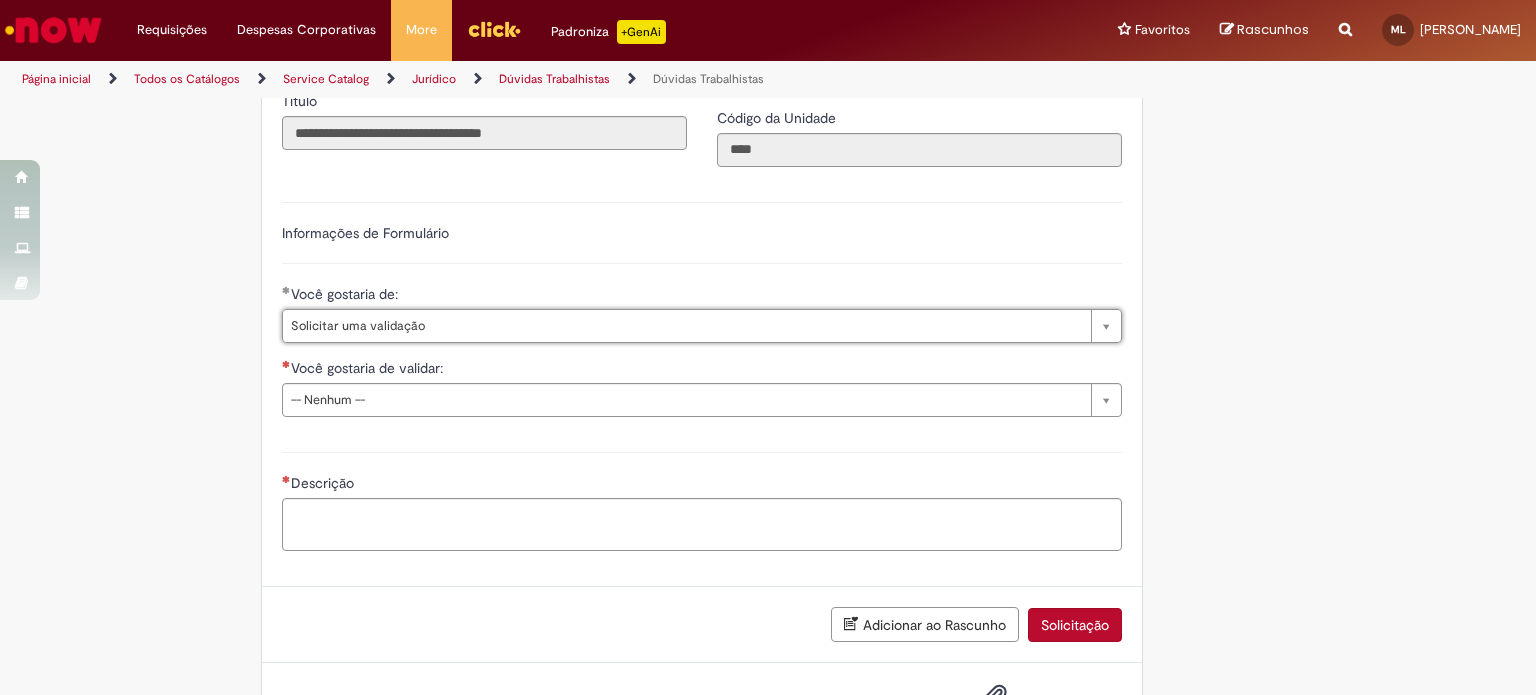 scroll, scrollTop: 0, scrollLeft: 103, axis: horizontal 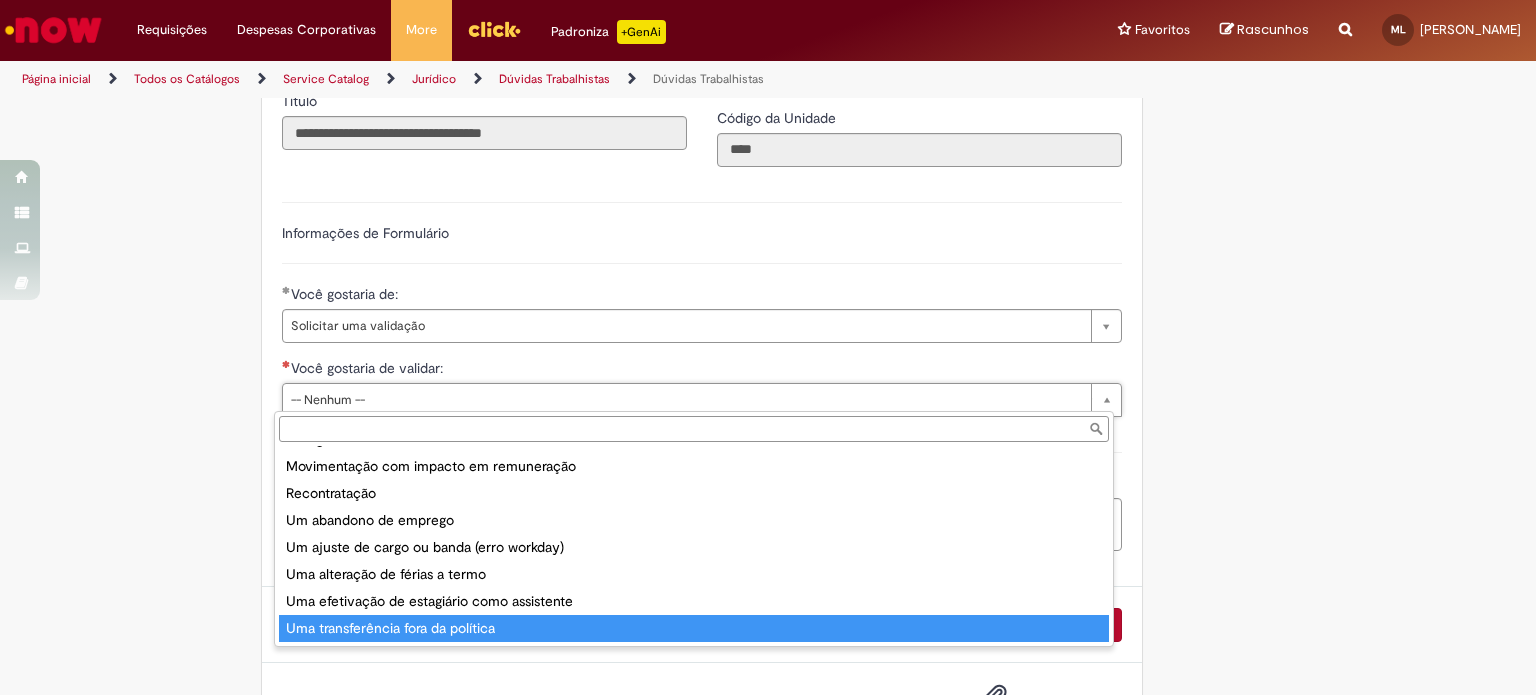 type on "**********" 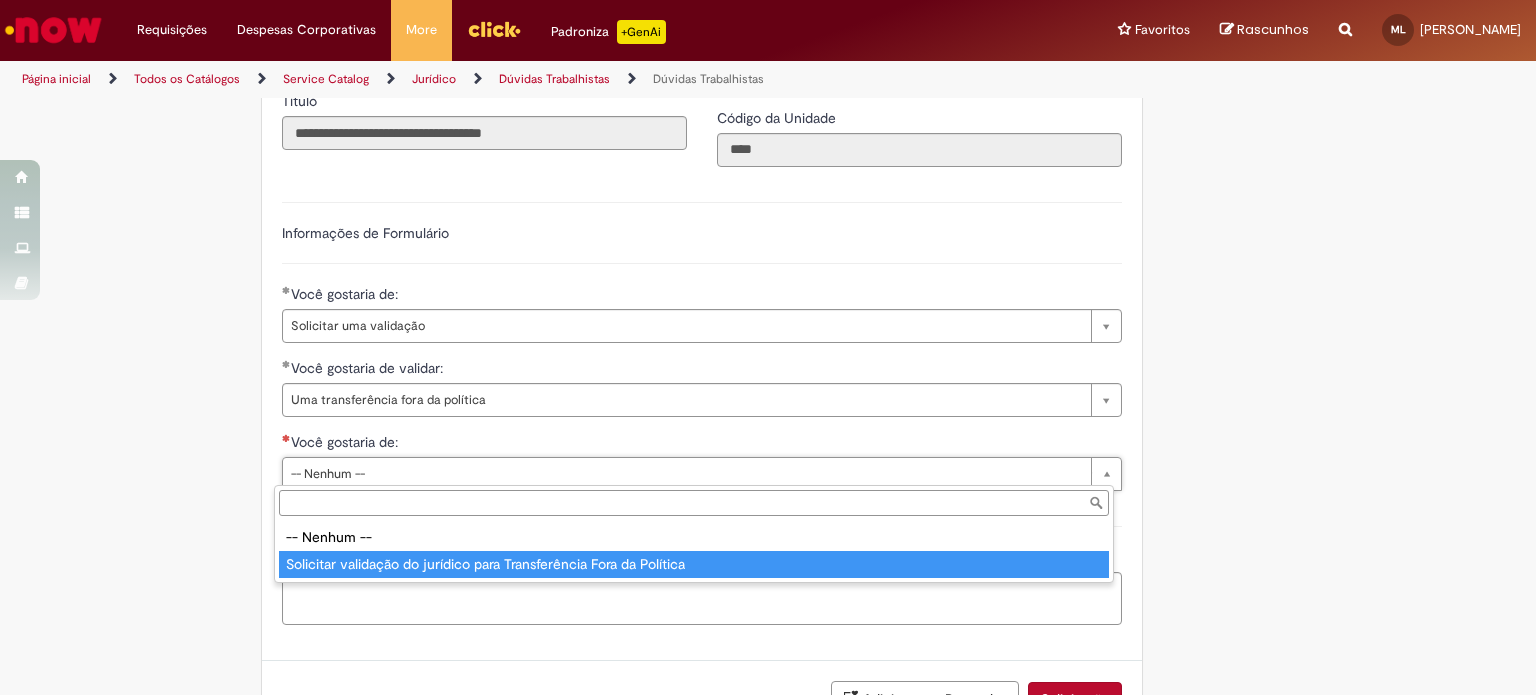 type on "**********" 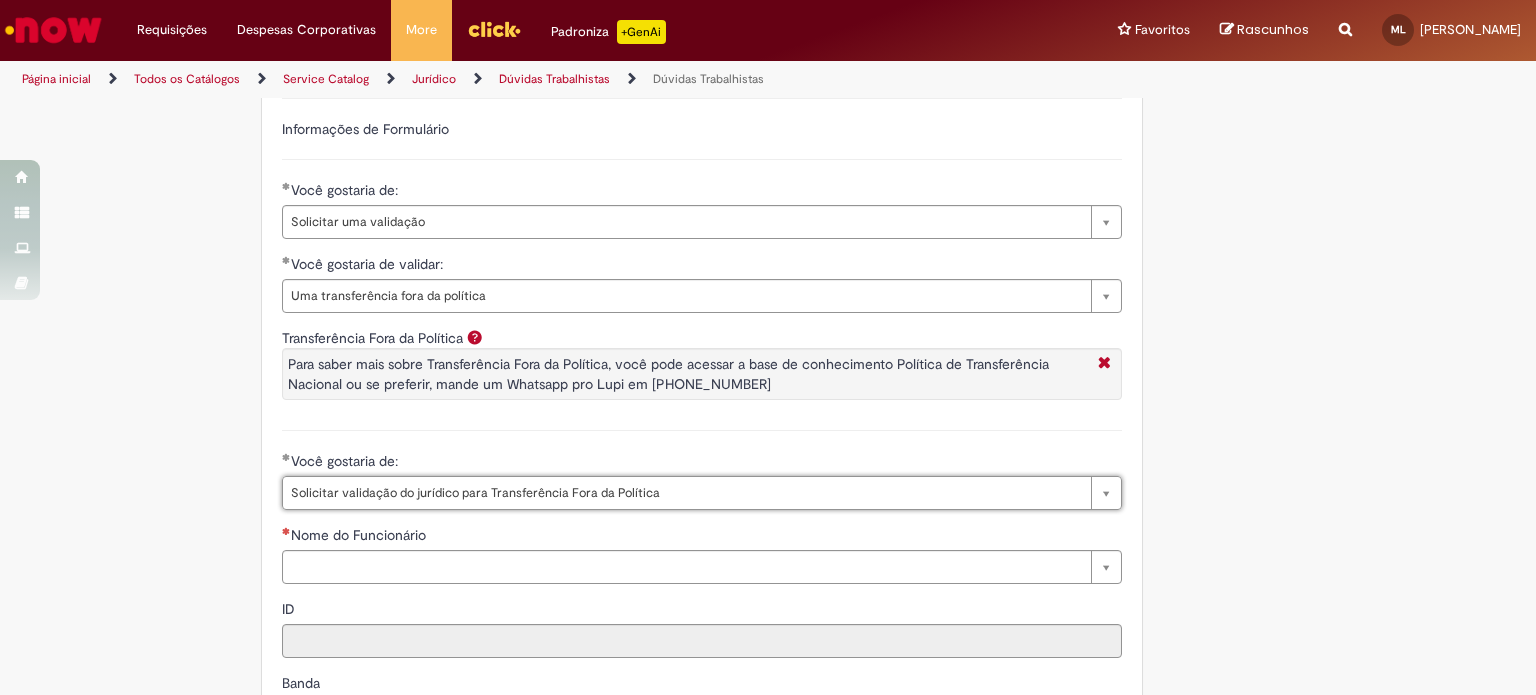scroll, scrollTop: 1360, scrollLeft: 0, axis: vertical 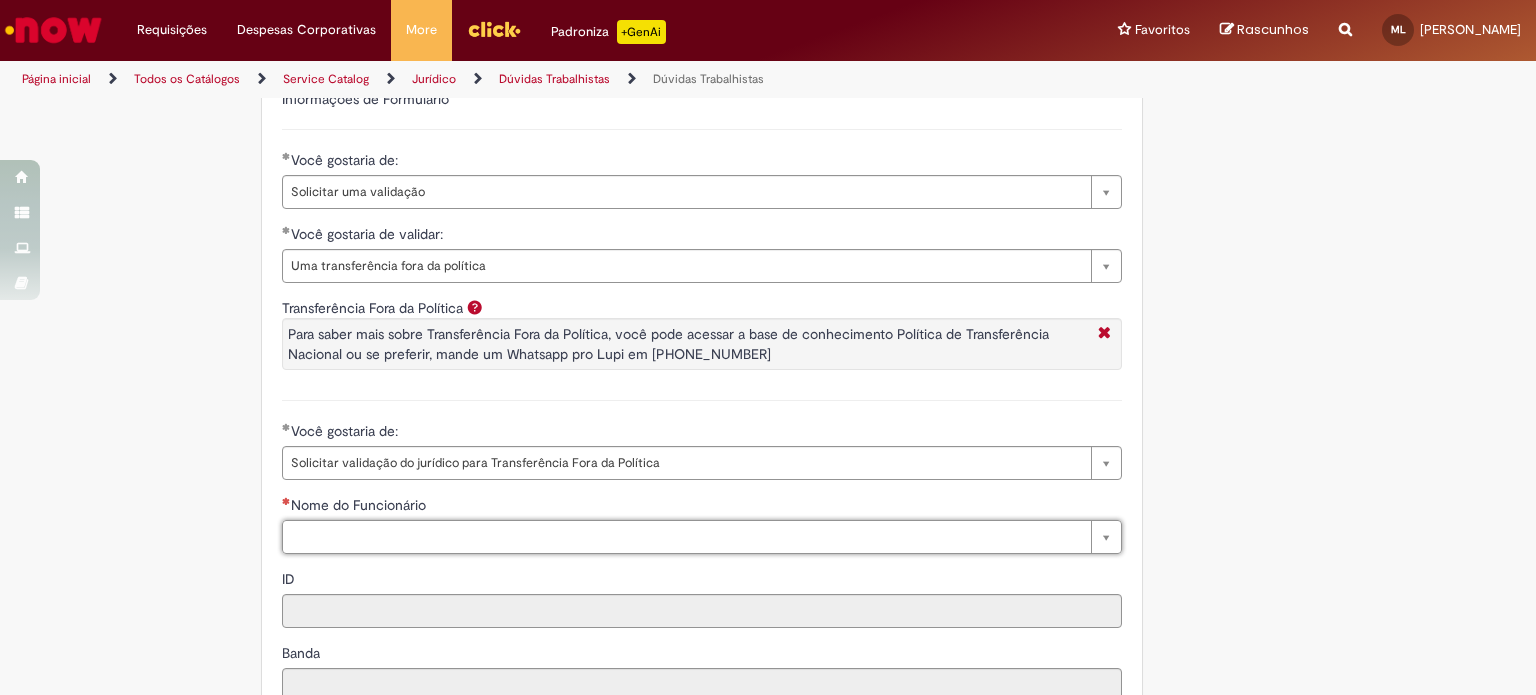 click on "Adicionar a Favoritos
Dúvidas Trabalhistas
Esta oferta é destinada apenas a pessoas com cargo de liderança ou funcionários de Gente e Gestão (a partir do Cargo de Analista), que precisam tirar dúvidas trabalhistas em relação a sua unidade
Para  dúvidas sobre férias , favor abrir "Chamado Férias de Funcionário”,  clicando aqui.
Para  dúvidas sobre férias a termo , acessar a CI,  clicando aqui.
Para  inconsistências na automação de férias a termo , favor abrir o incidente  clicando aqui .
Para  dúvidas sobre Ética, Compliance e Código de Conduta , abrir o chamado no Canal Compliance,  clicando aqui.
Para  Denúncias e Ouvidorias , abrir o chamado no Canal Ouvidoria  clicando aqui  ou, se preferir, você também pode fazer a denúncia pelo telefone [PHONE_NUMBER].
Country Code ** Favorecido" at bounding box center (768, 2) 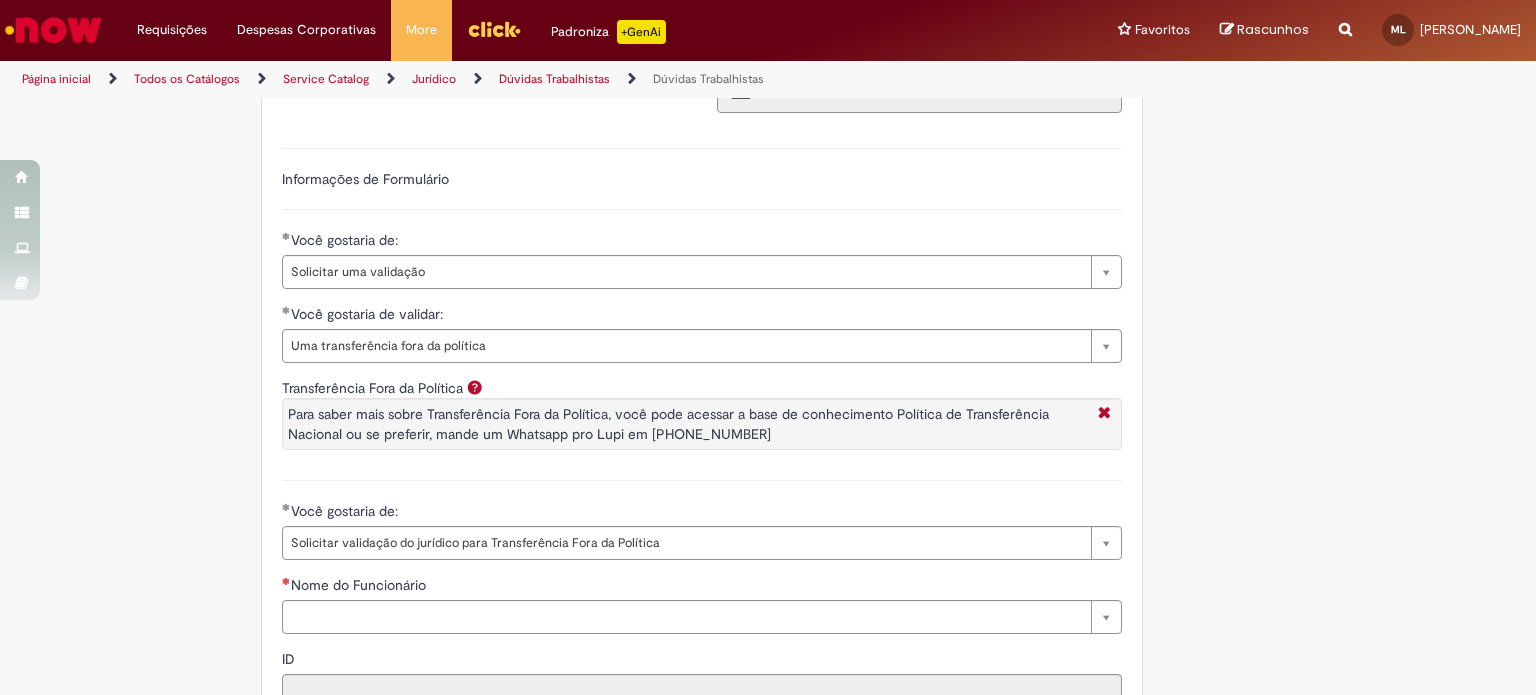 scroll, scrollTop: 1093, scrollLeft: 0, axis: vertical 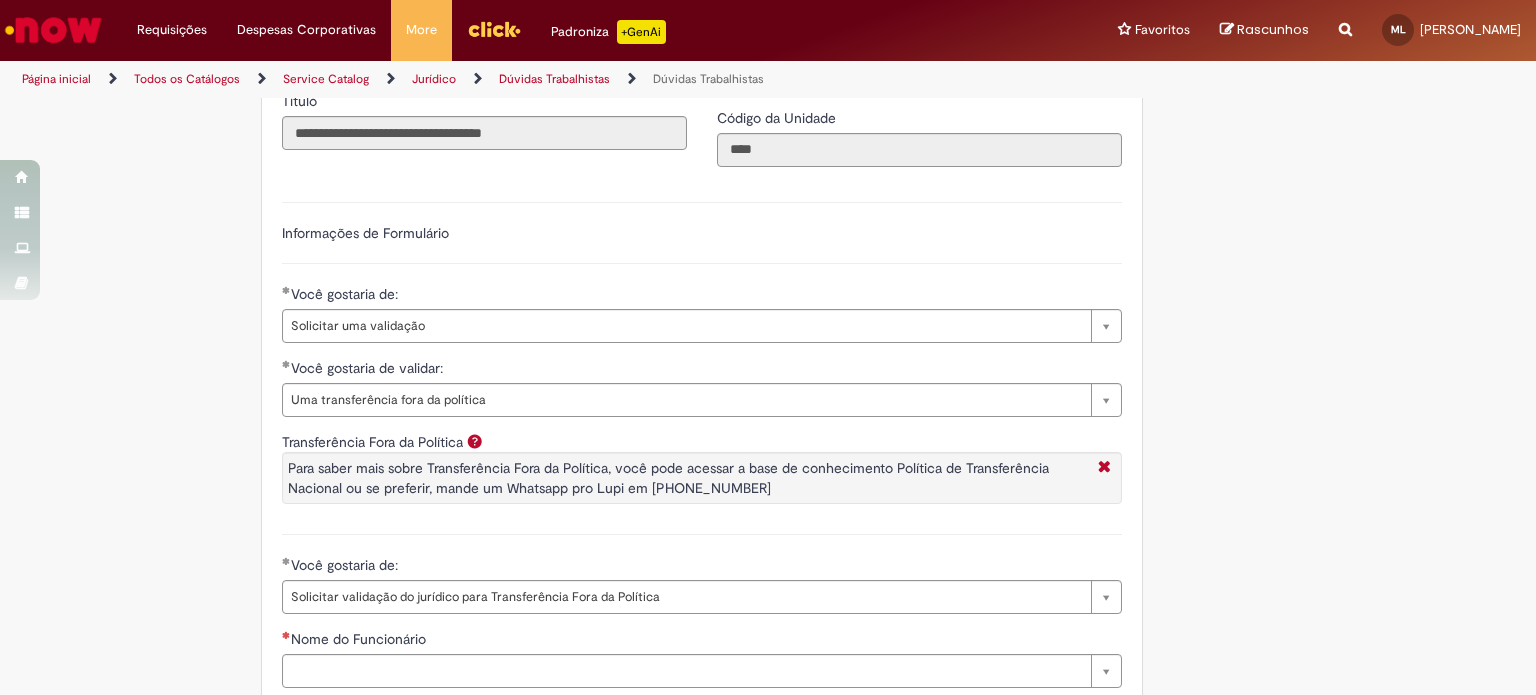 click on "Tire dúvidas com LupiAssist    +GenAI
Oi! Eu sou LupiAssist, uma Inteligência Artificial Generativa em constante aprendizado   Meu conteúdo é monitorado para trazer uma melhor experiência
Dúvidas comuns:
Só mais um instante, estou consultando nossas bases de conhecimento  e escrevendo a melhor resposta pra você!
Title
Lorem ipsum dolor sit amet    Fazer uma nova pergunta
Gerei esta resposta utilizando IA Generativa em conjunto com os nossos padrões. Em caso de divergência, os documentos oficiais prevalecerão.
Saiba mais em:
Ou ligue para:
E aí, te ajudei?
Sim, obrigado!" at bounding box center [768, 136] 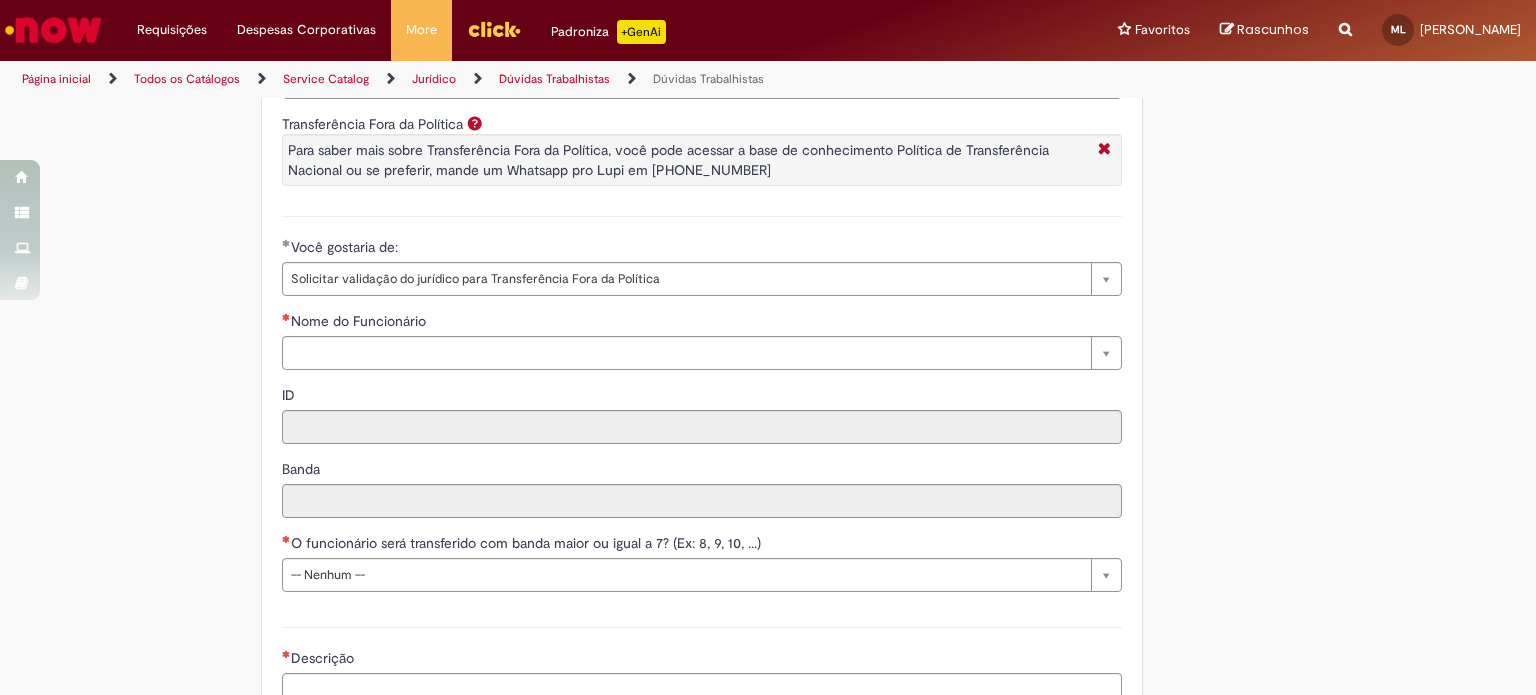 scroll, scrollTop: 1360, scrollLeft: 0, axis: vertical 